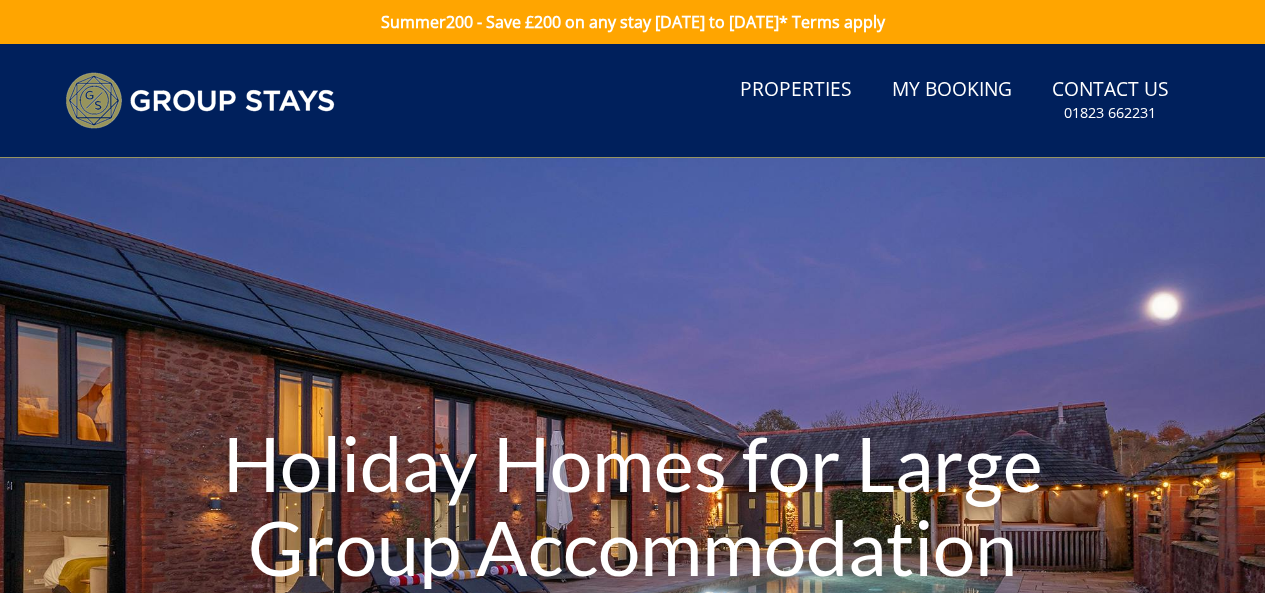 scroll, scrollTop: 0, scrollLeft: 0, axis: both 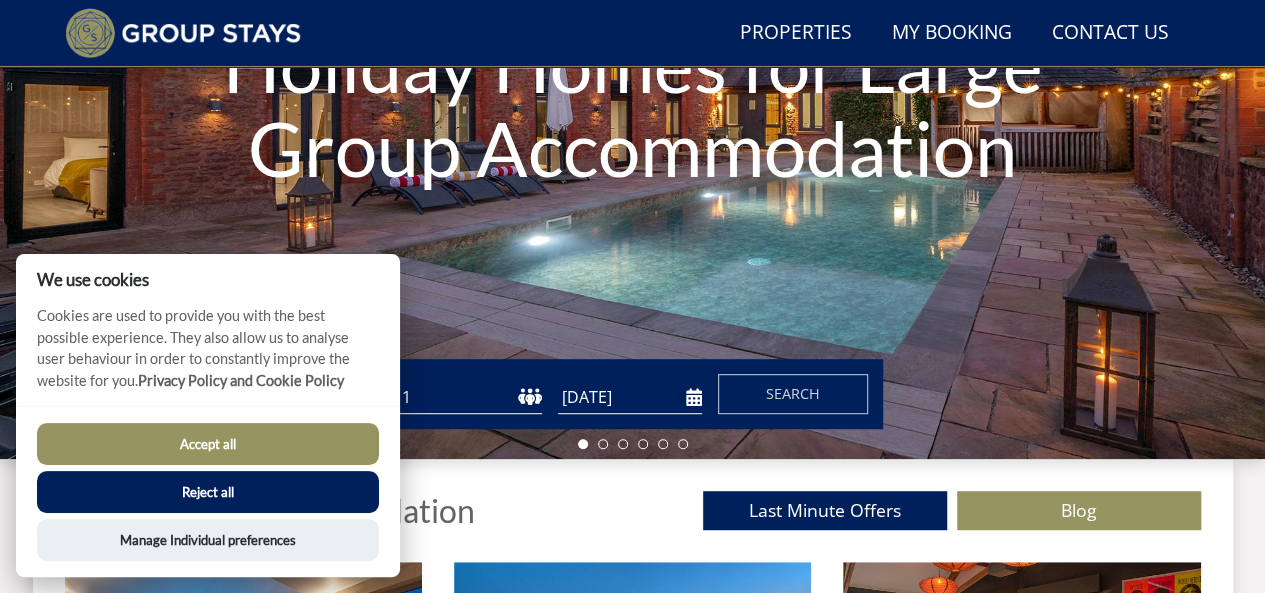 click on "Accept all" at bounding box center (208, 444) 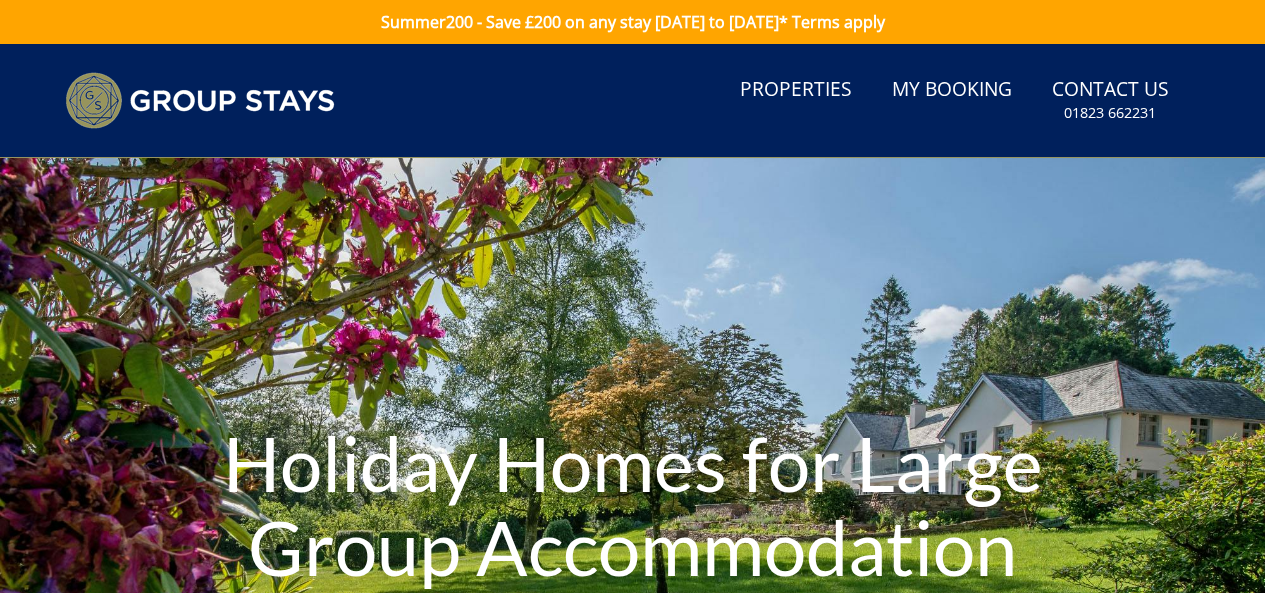 scroll, scrollTop: 400, scrollLeft: 0, axis: vertical 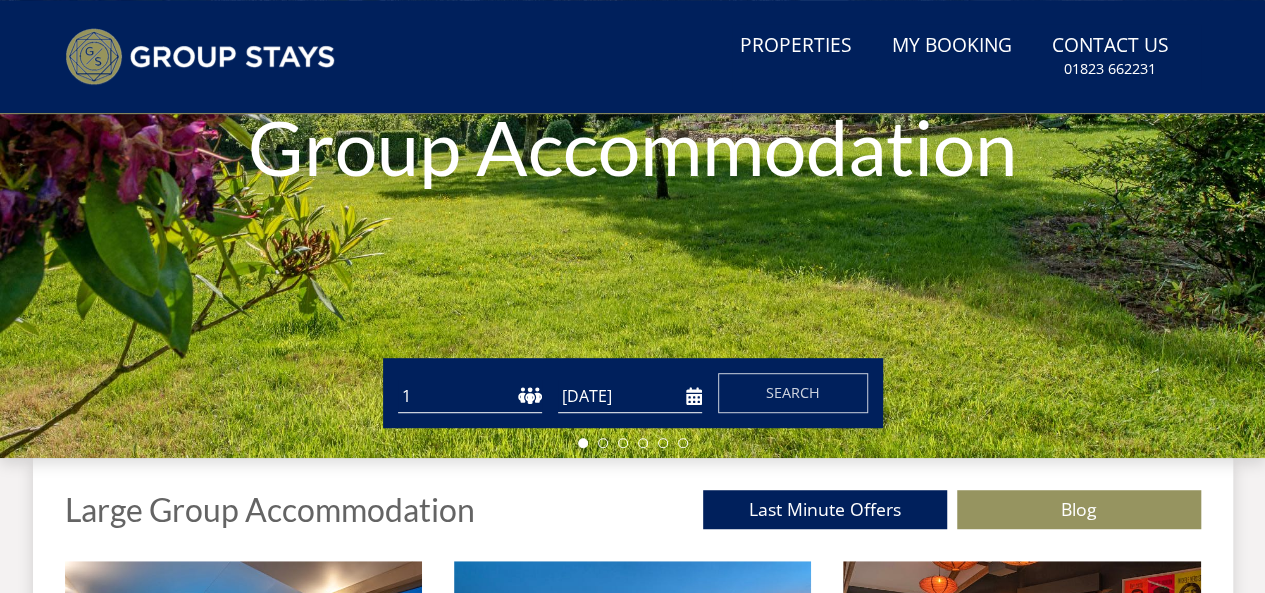 select on "24" 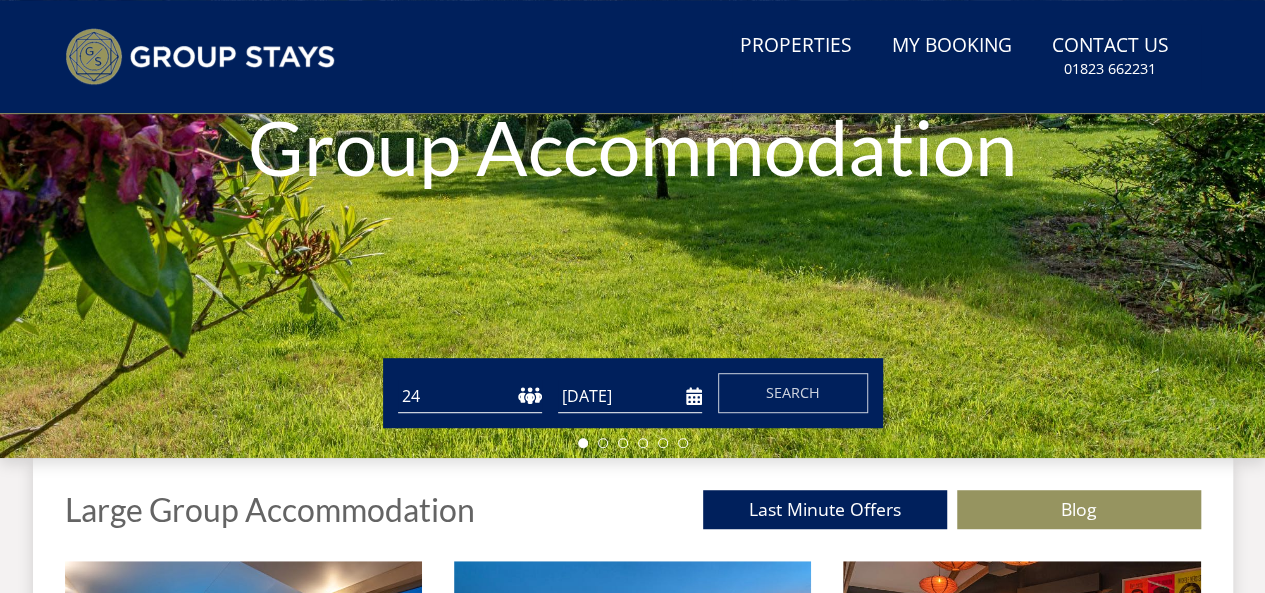 click on "[DATE]" at bounding box center [630, 396] 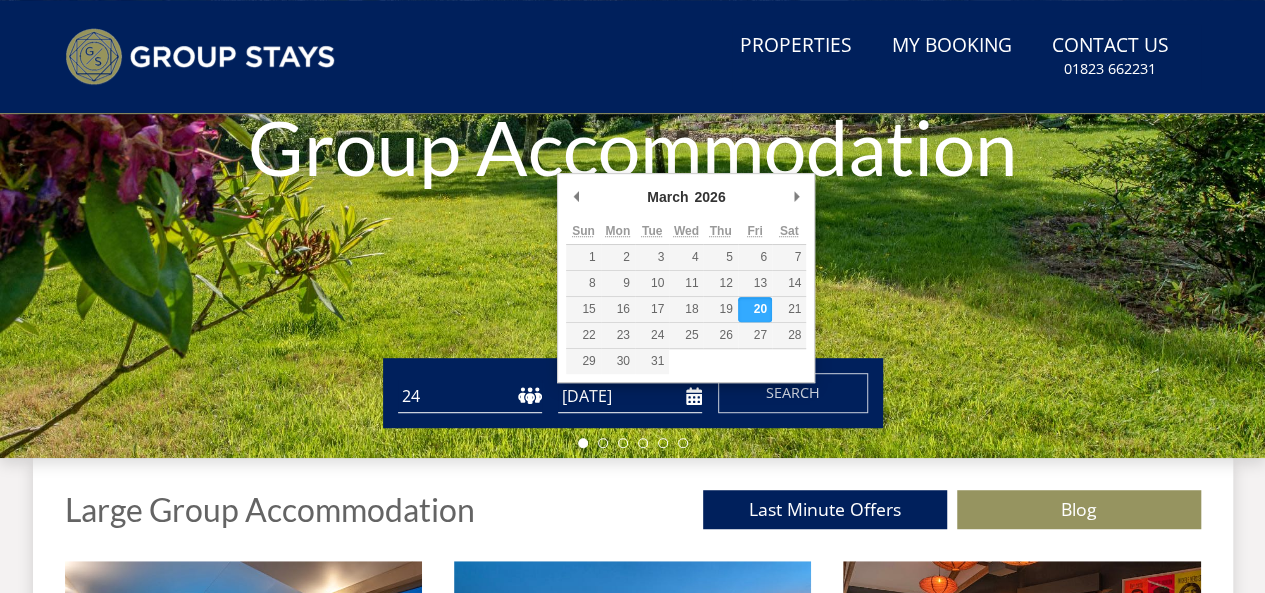 click on "20/03/2026" at bounding box center [630, 396] 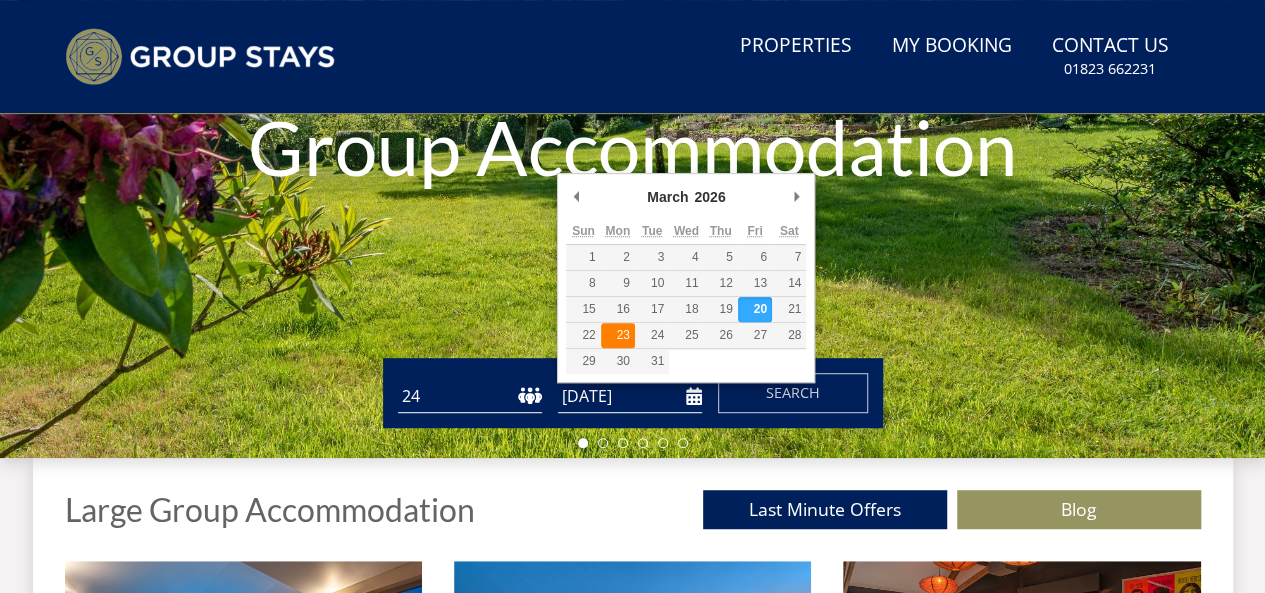 type on "23/03/2026" 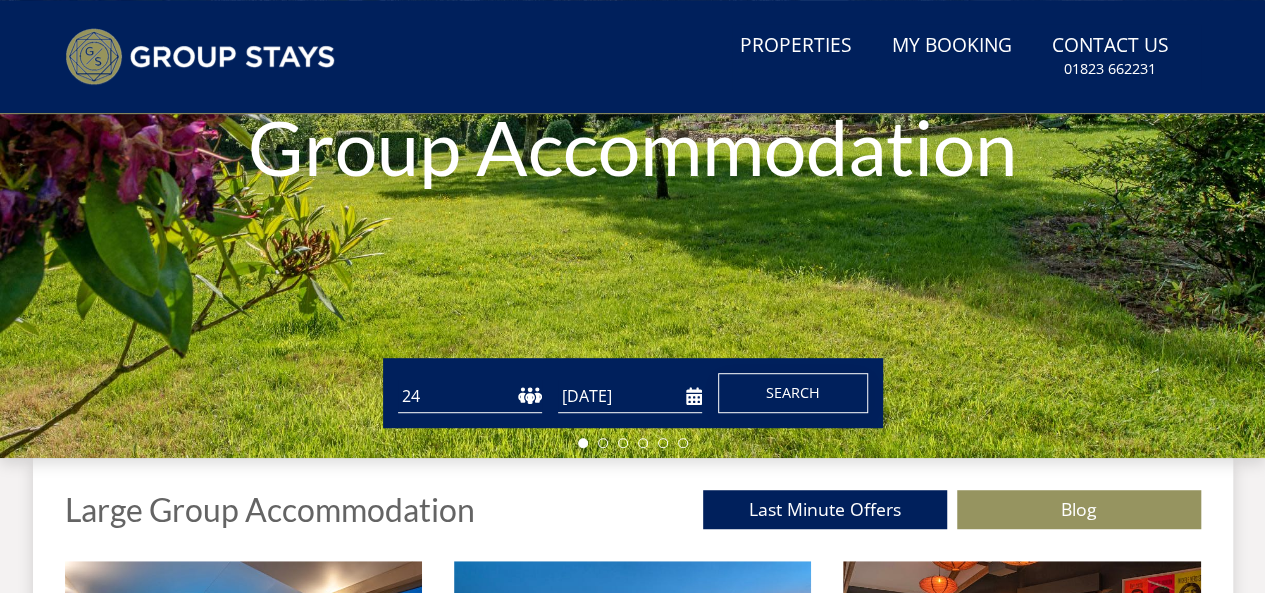 click on "Search" at bounding box center [793, 392] 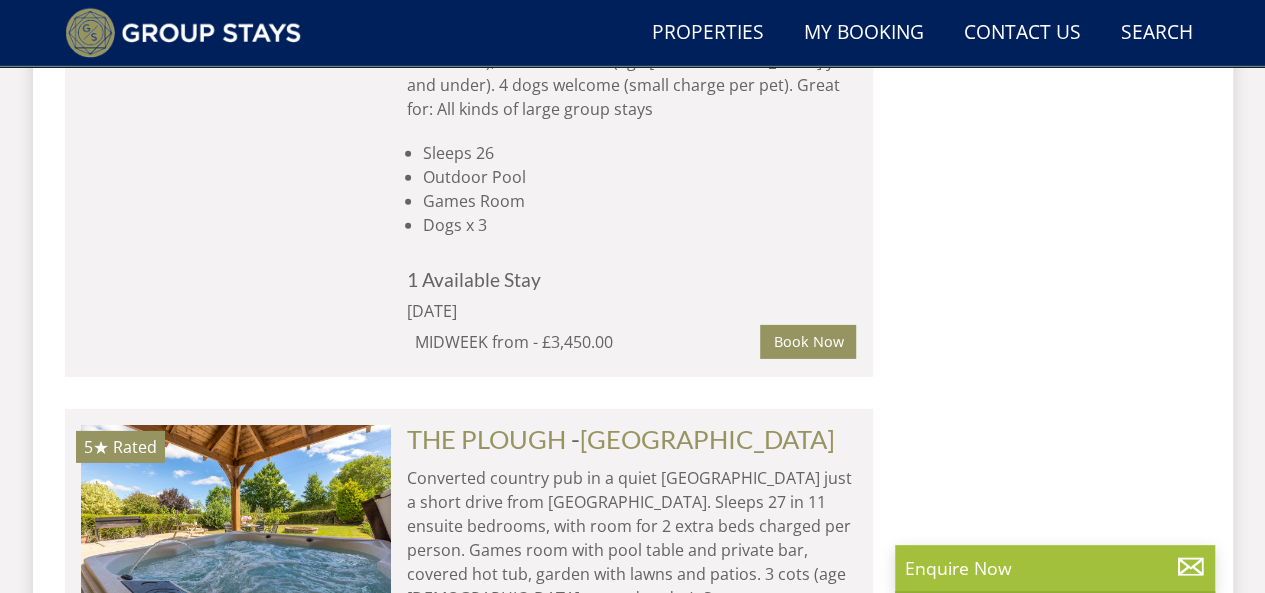 scroll, scrollTop: 6952, scrollLeft: 0, axis: vertical 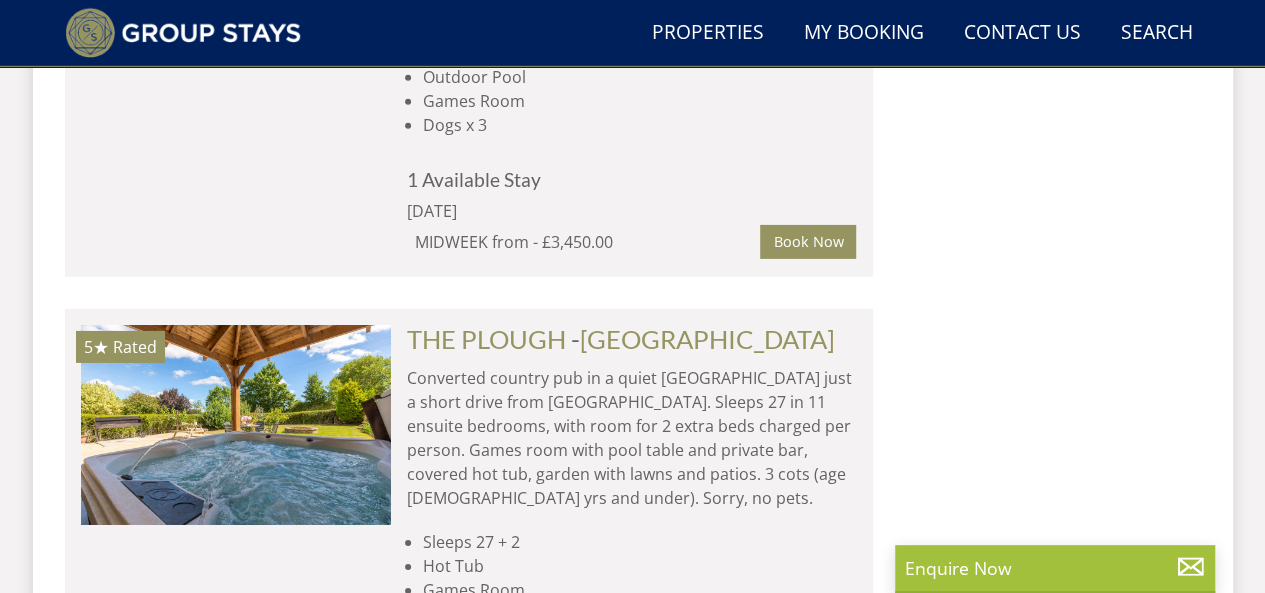click on "Book Now" at bounding box center [808, 755] 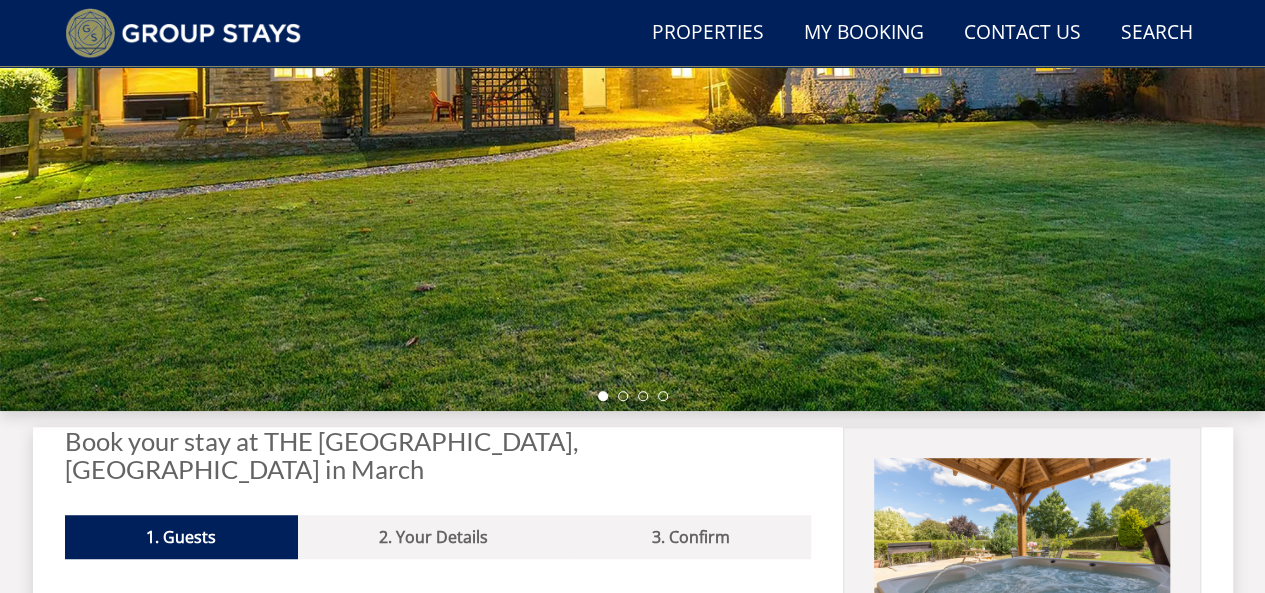 scroll, scrollTop: 0, scrollLeft: 0, axis: both 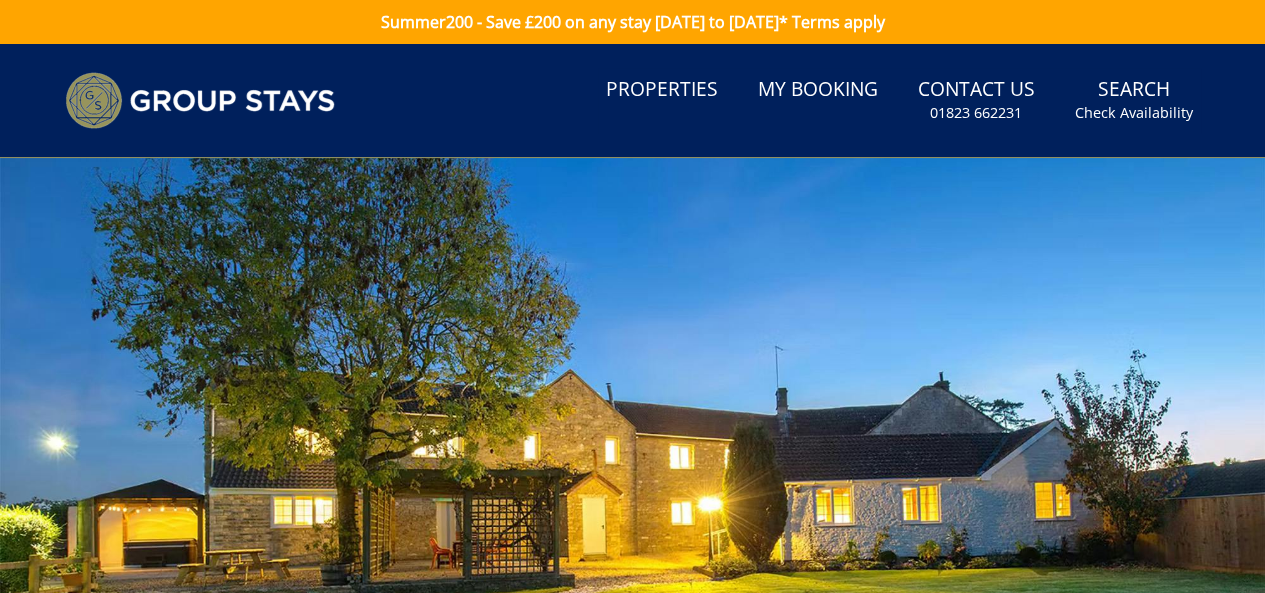 select on "24" 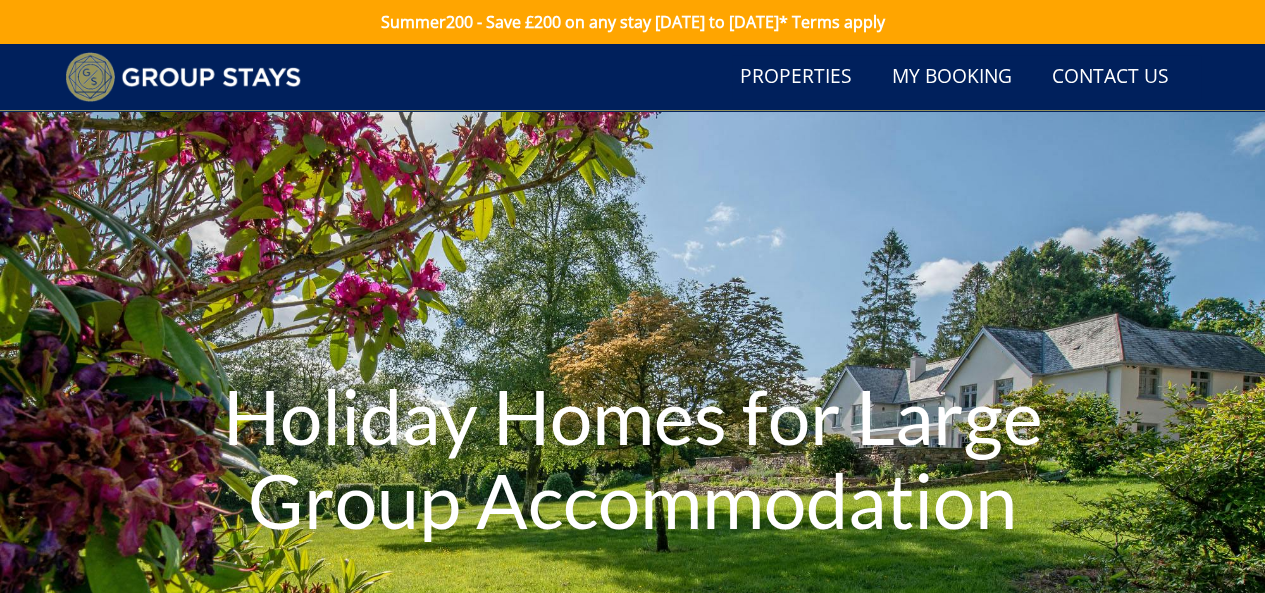 scroll, scrollTop: 2298, scrollLeft: 0, axis: vertical 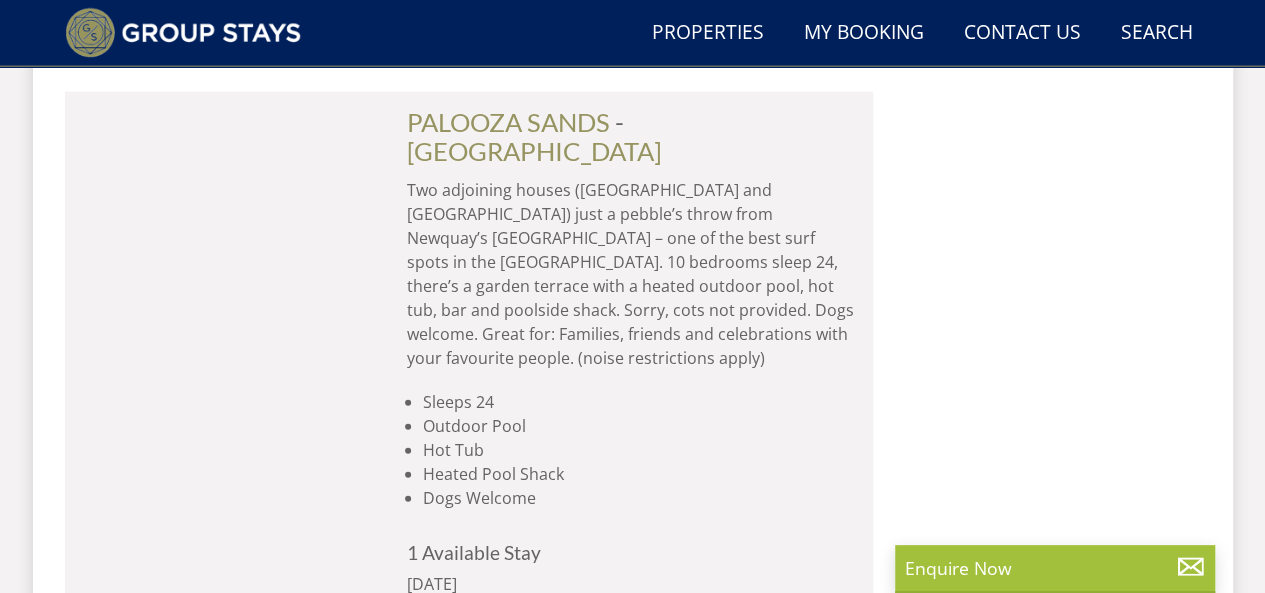 drag, startPoint x: 1262, startPoint y: 85, endPoint x: 1266, endPoint y: 38, distance: 47.169907 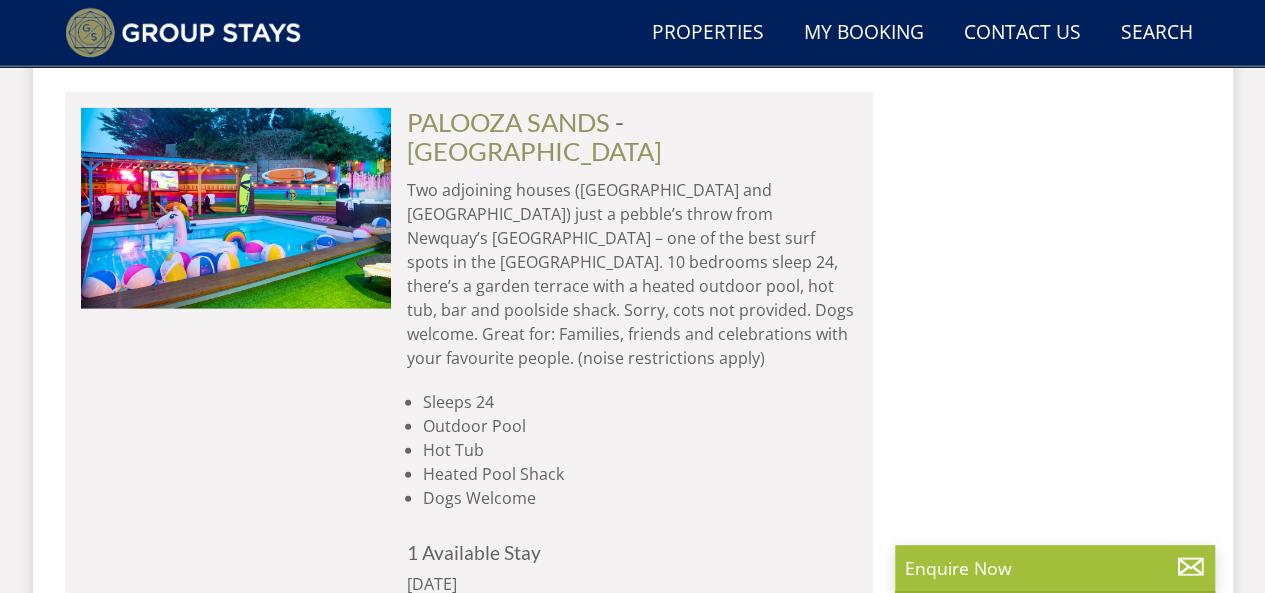 click on "Summer200 - Save £200 on any stay 31st March to 31st August* Terms apply
Search
Menu
Properties
My Booking
Contact Us  01823 662231
Search  Check Availability
Guests
1
2
3
4
5
6
7
8
9
10
11
12
13
14
15
16
17
18
19
20
21
22
23
24
25
26
27
28
29
30
31
32
33
34
35
36
37
38
39
40
41
42
43
44
45
46
47
48
49
50
Date
23/03/2026
Search" at bounding box center (632, 4521) 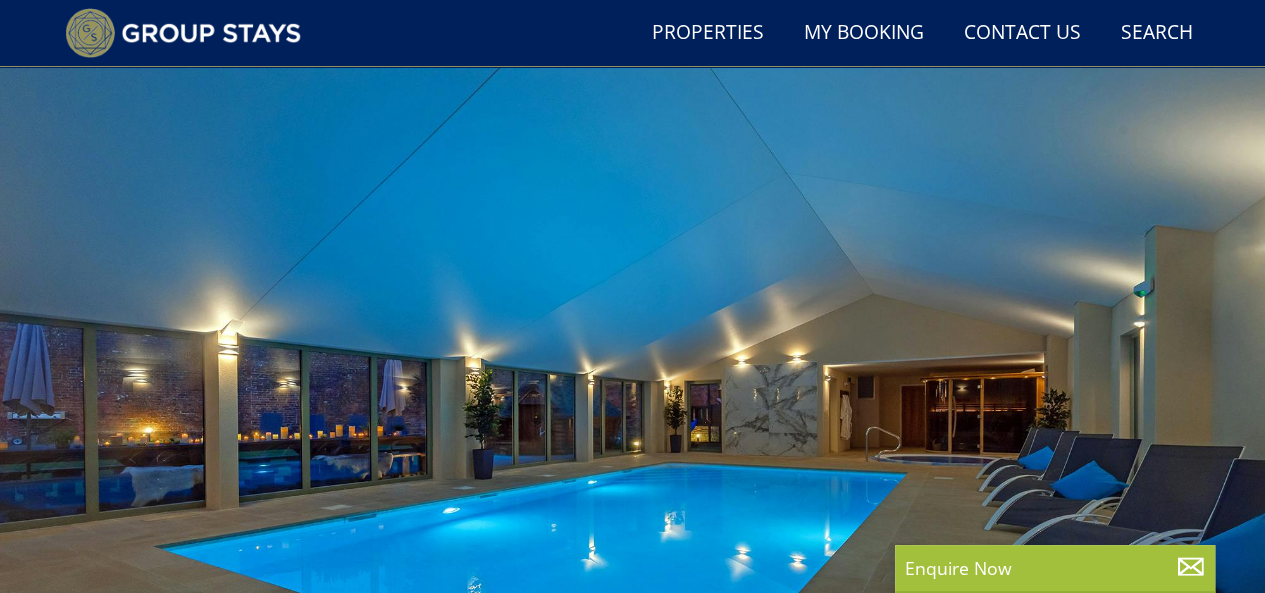 scroll, scrollTop: 38, scrollLeft: 0, axis: vertical 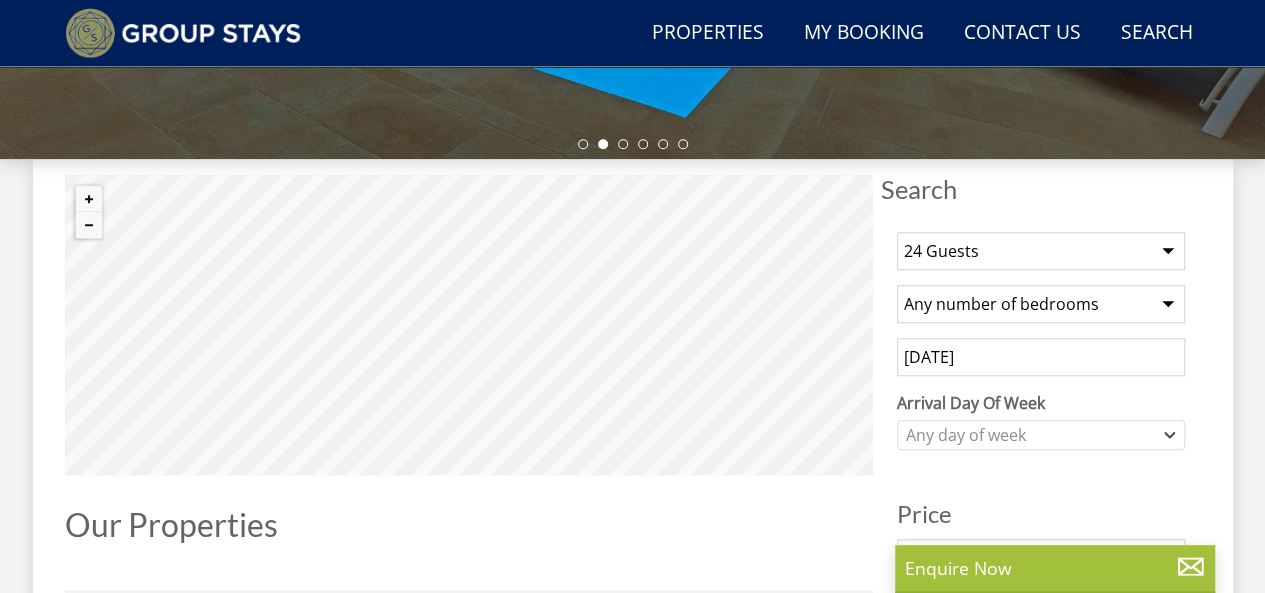 click on "23/03/2026" at bounding box center (1041, 357) 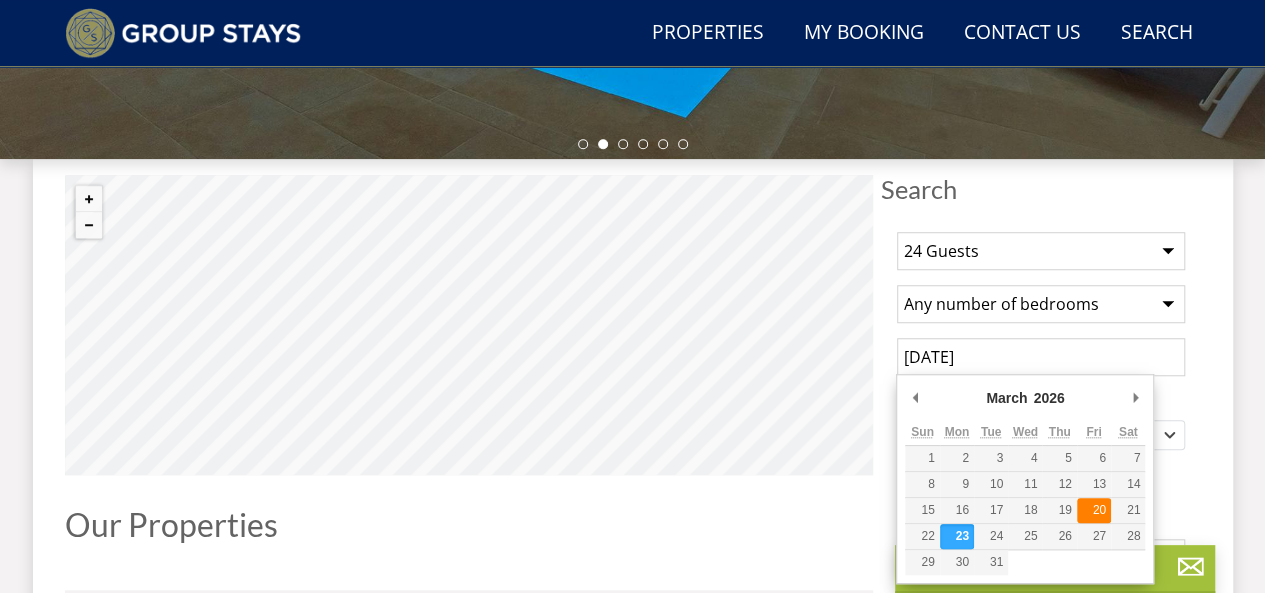 type on "20/03/2026" 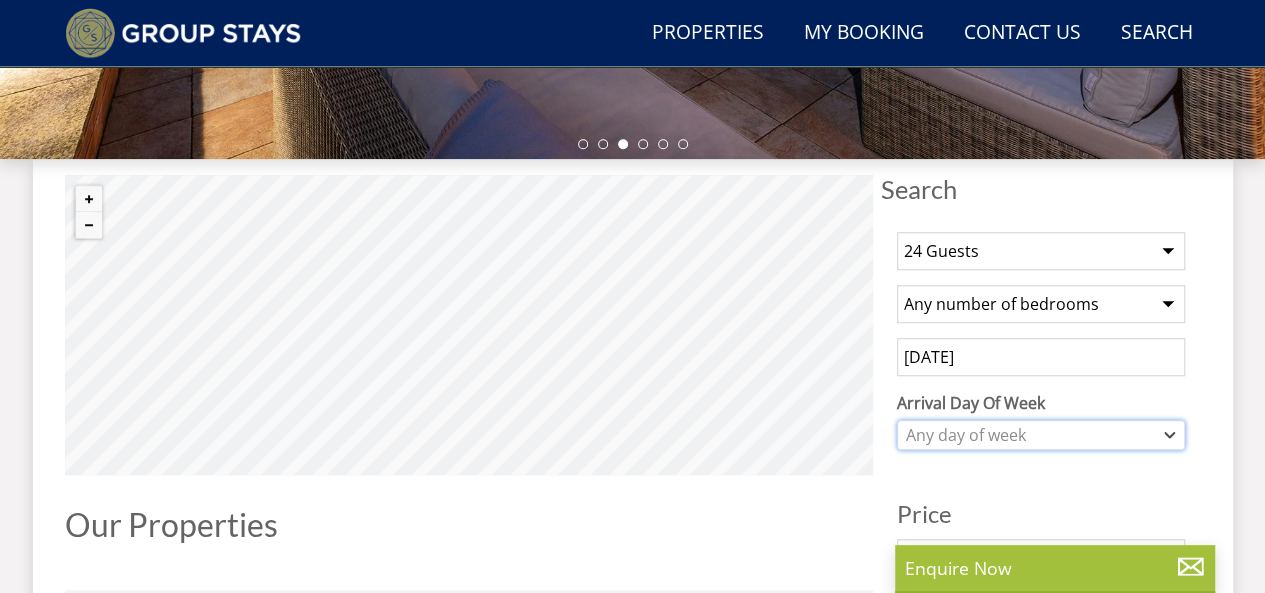 click 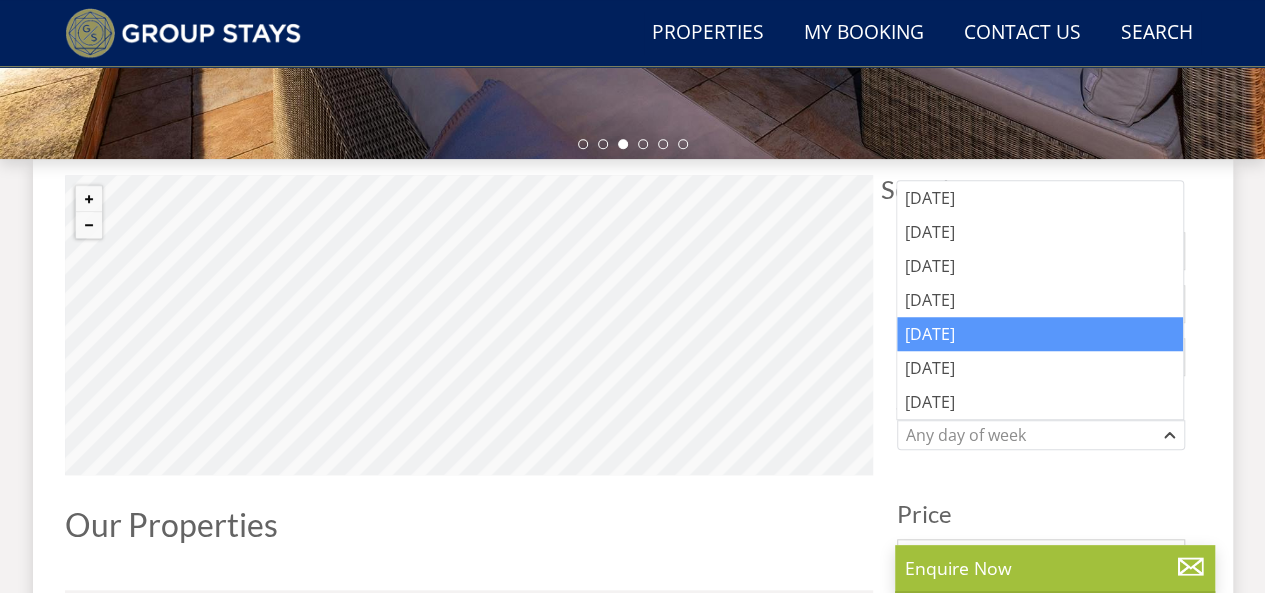 click on "Friday" at bounding box center (1040, 334) 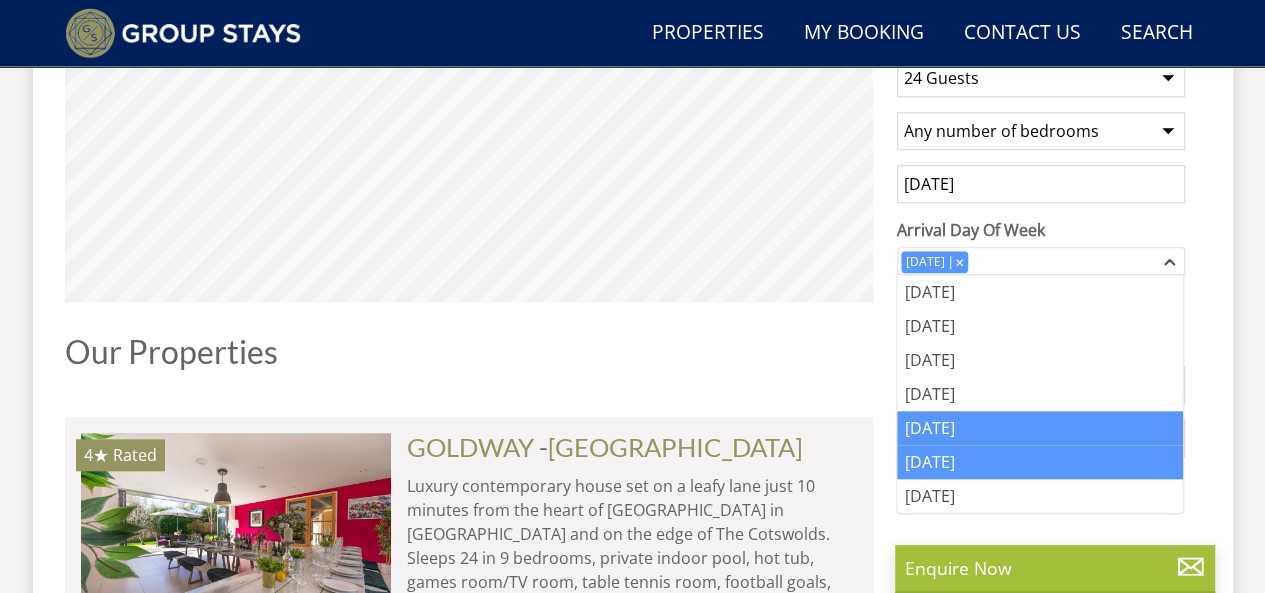 scroll, scrollTop: 852, scrollLeft: 0, axis: vertical 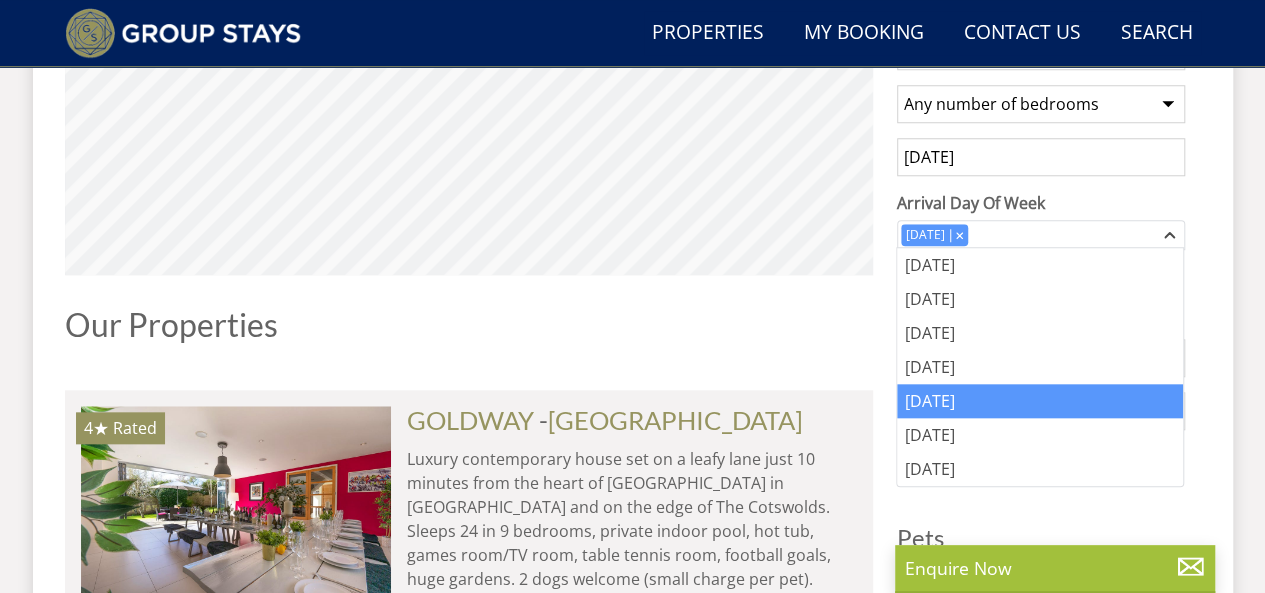 click on "Search
Menu
Properties
My Booking
Contact Us  01823 662231
Search  Check Availability
Guests
1
2
3
4
5
6
7
8
9
10
11
12
13
14
15
16
17
18
19
20
21
22
23
24
25
26
27
28
29
30
31
32
33
34
35
36
37
38
39
40
41
42
43
44
45
46
47
48
49
50
Date
23/03/2026
Search" at bounding box center (632, 5851) 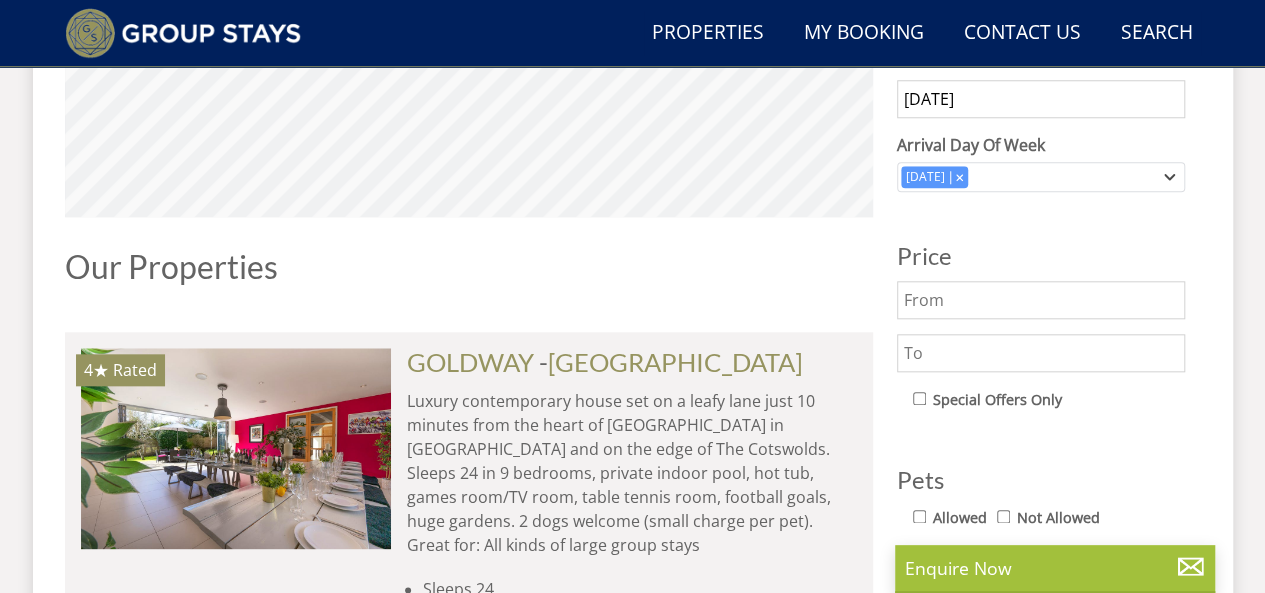scroll, scrollTop: 1152, scrollLeft: 0, axis: vertical 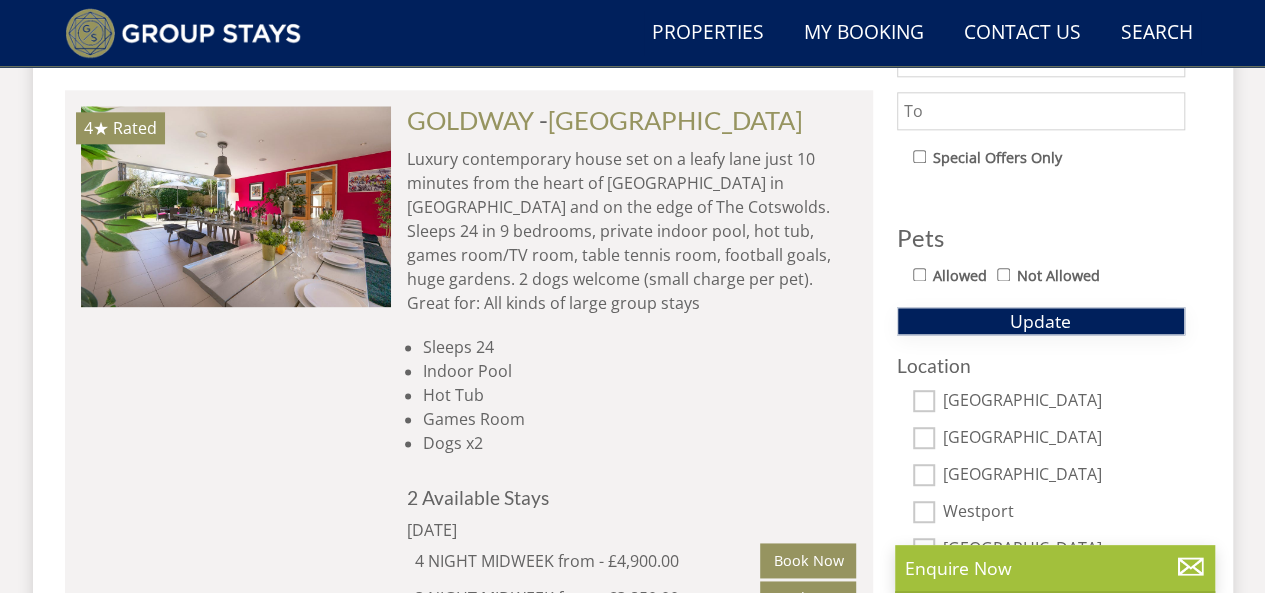 click on "Update" at bounding box center (1040, 321) 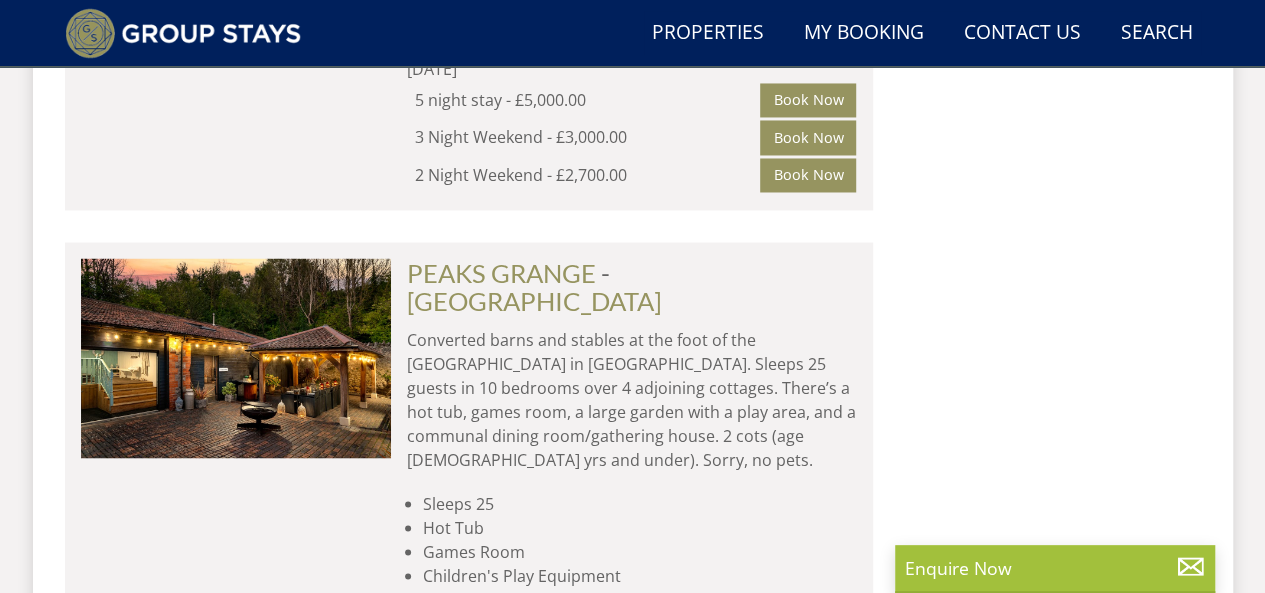 scroll, scrollTop: 1652, scrollLeft: 0, axis: vertical 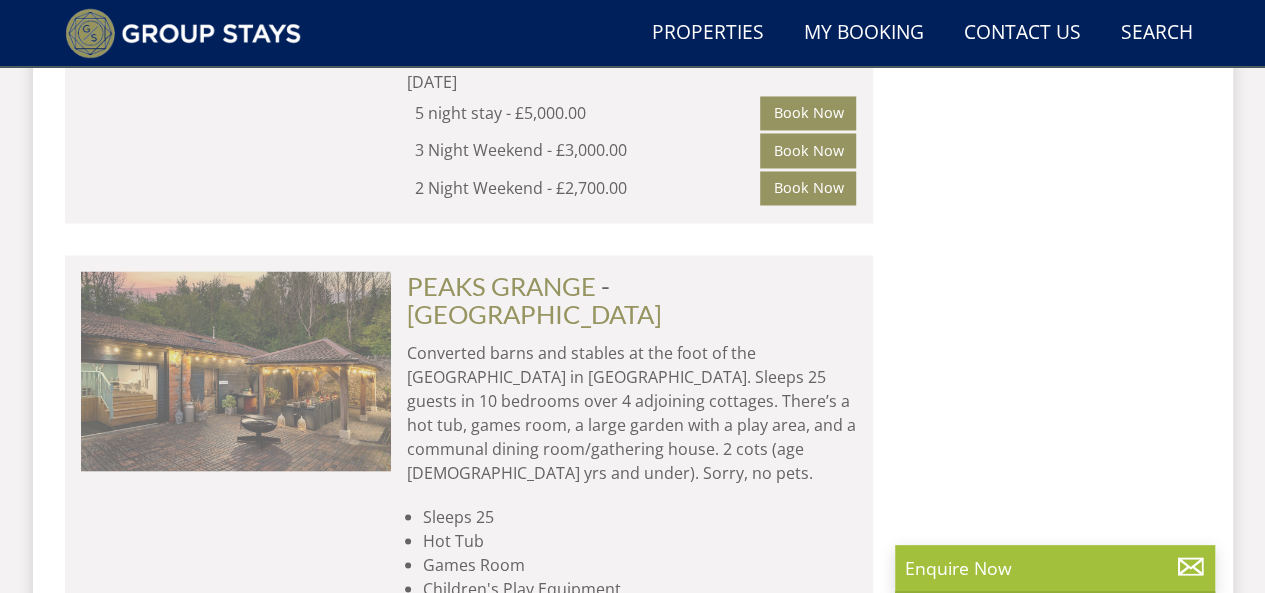 click at bounding box center (236, 371) 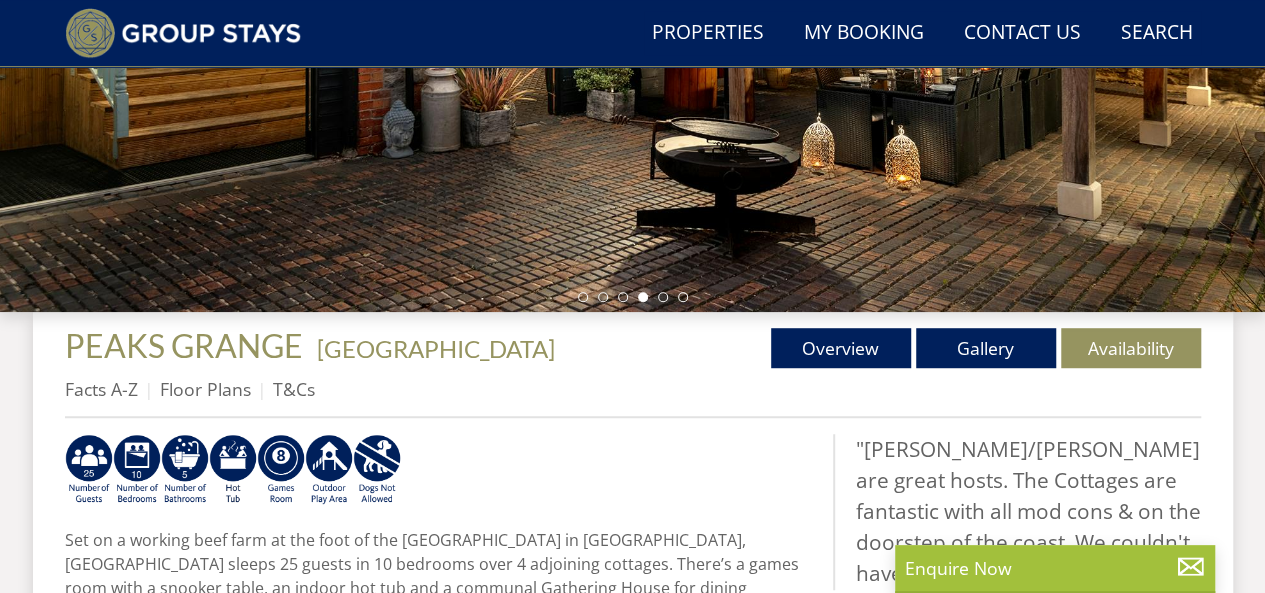 scroll, scrollTop: 500, scrollLeft: 0, axis: vertical 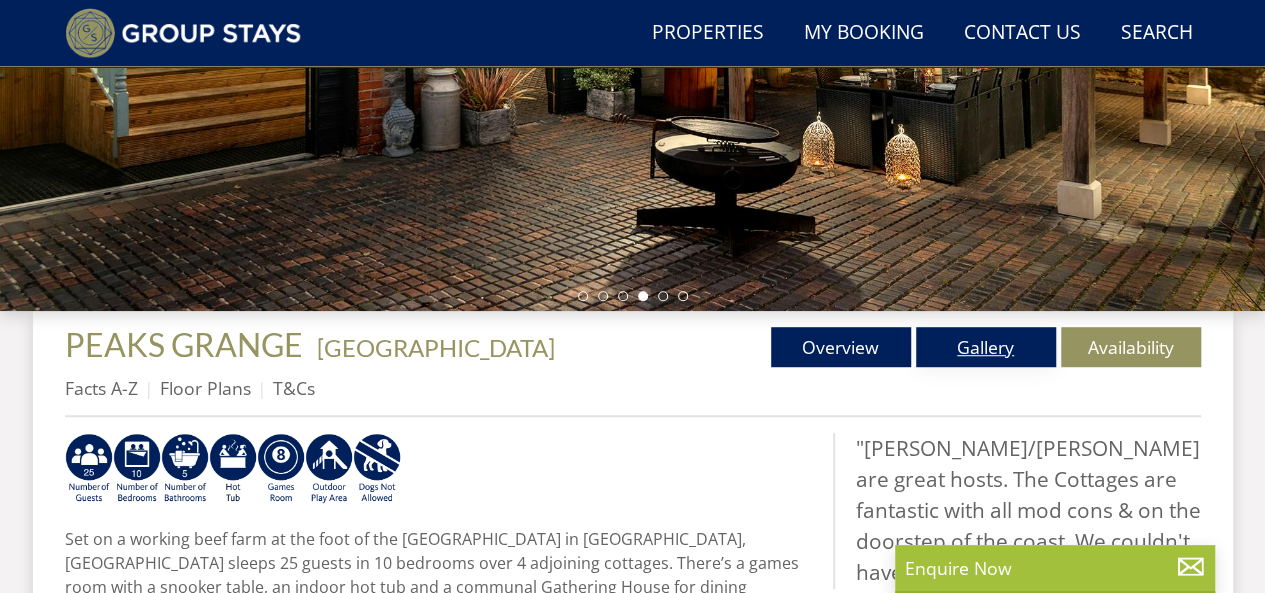 click on "Gallery" at bounding box center [986, 347] 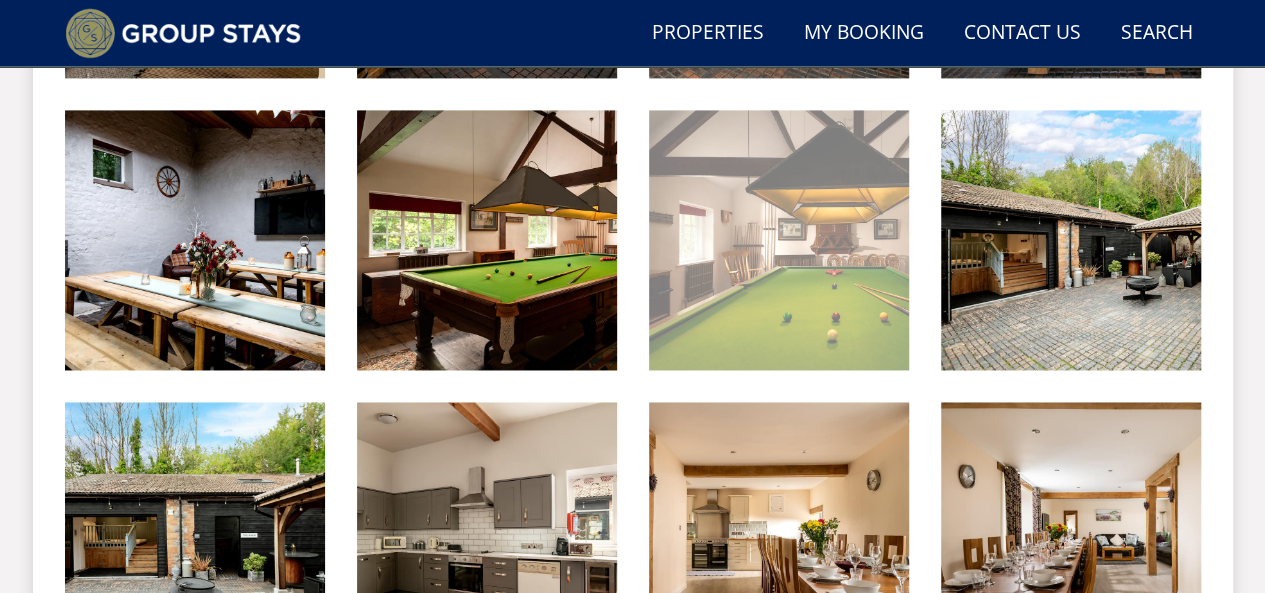 scroll, scrollTop: 1300, scrollLeft: 0, axis: vertical 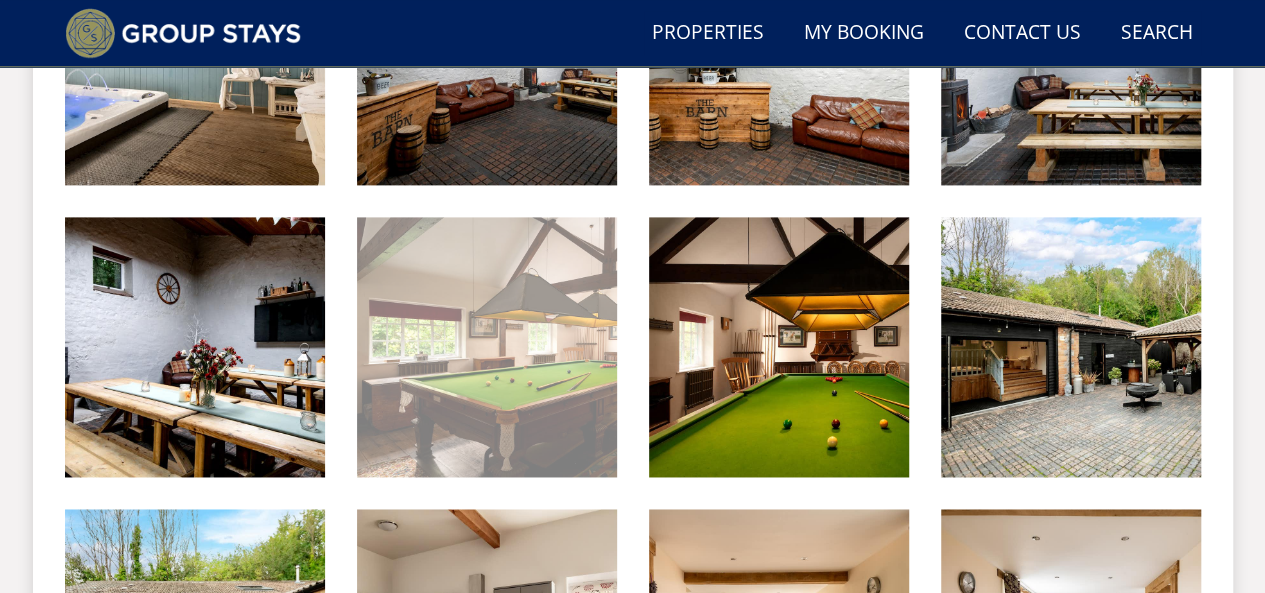 click at bounding box center (487, 347) 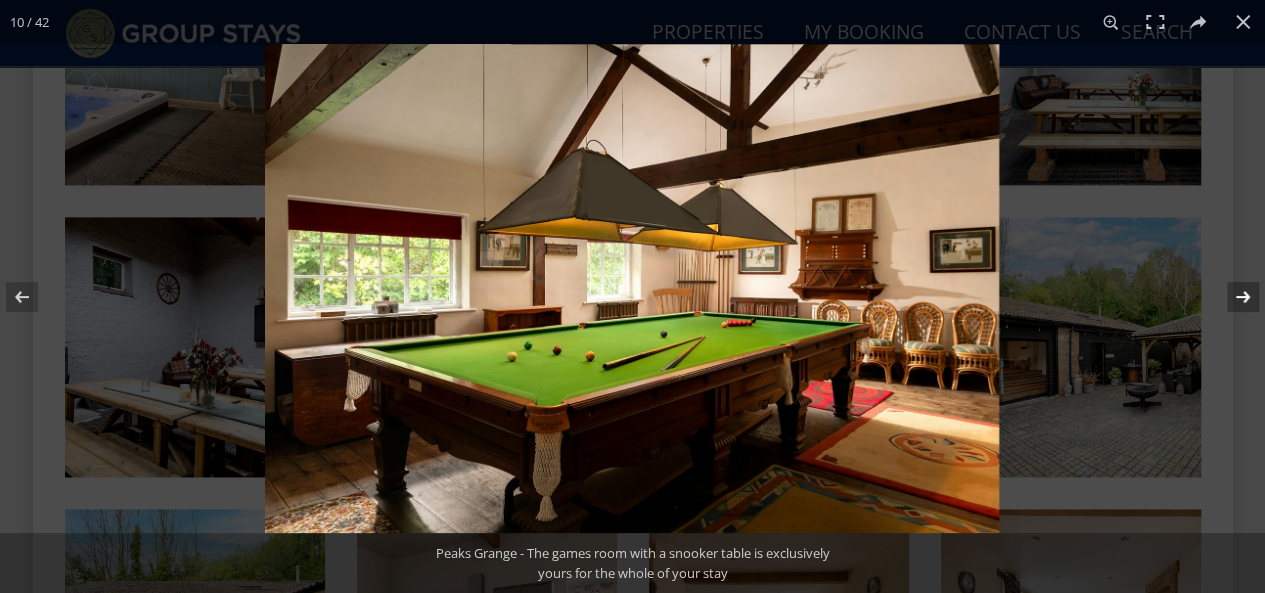 click at bounding box center [1230, 297] 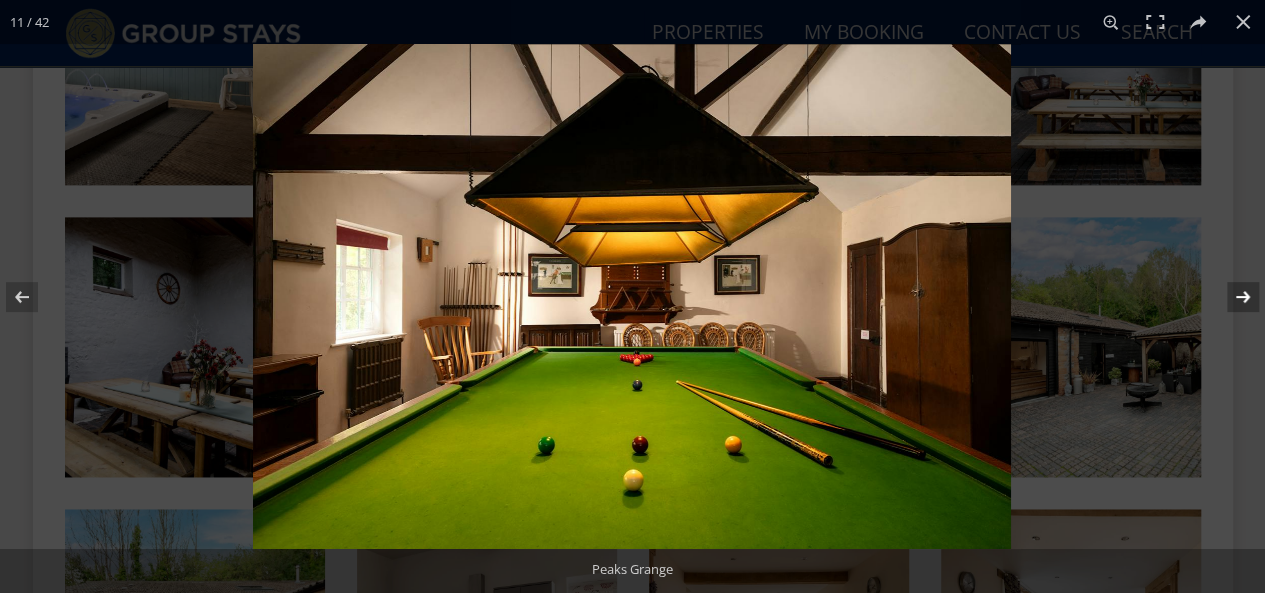 click at bounding box center [1230, 297] 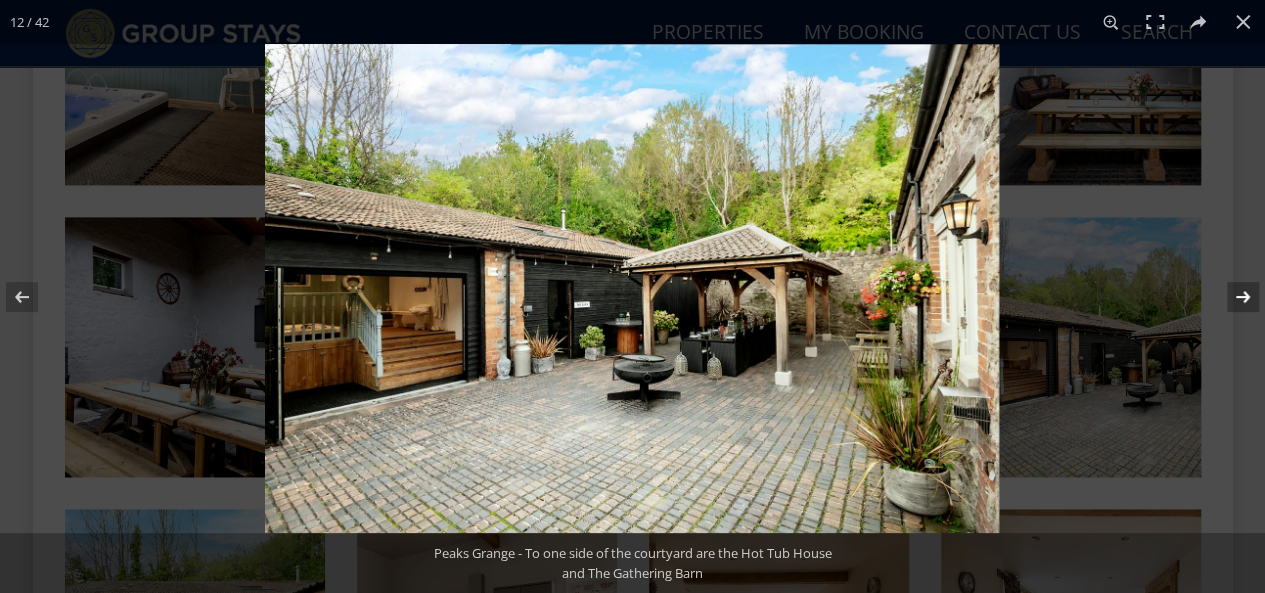 click at bounding box center [1230, 297] 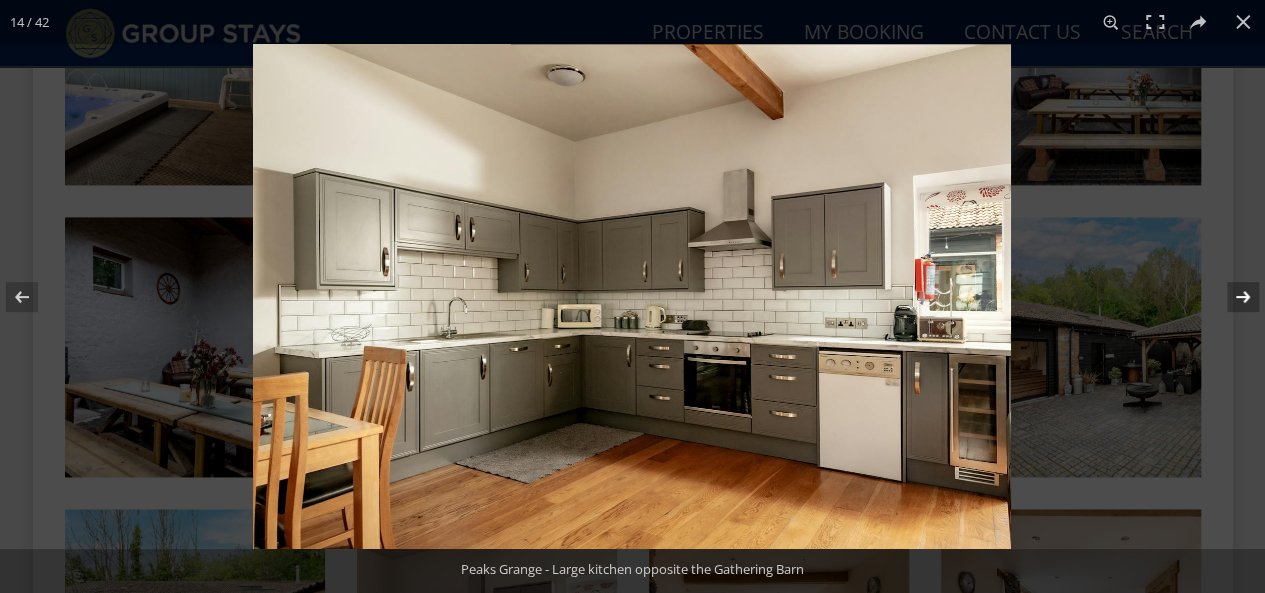 click at bounding box center [1230, 297] 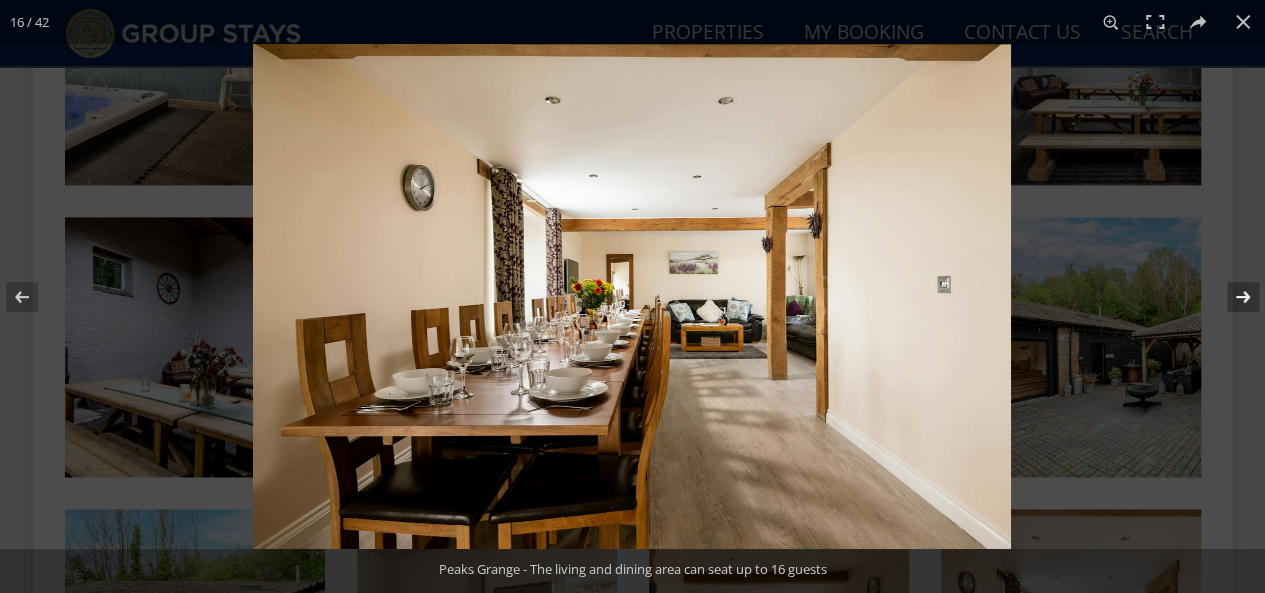 click at bounding box center (1230, 297) 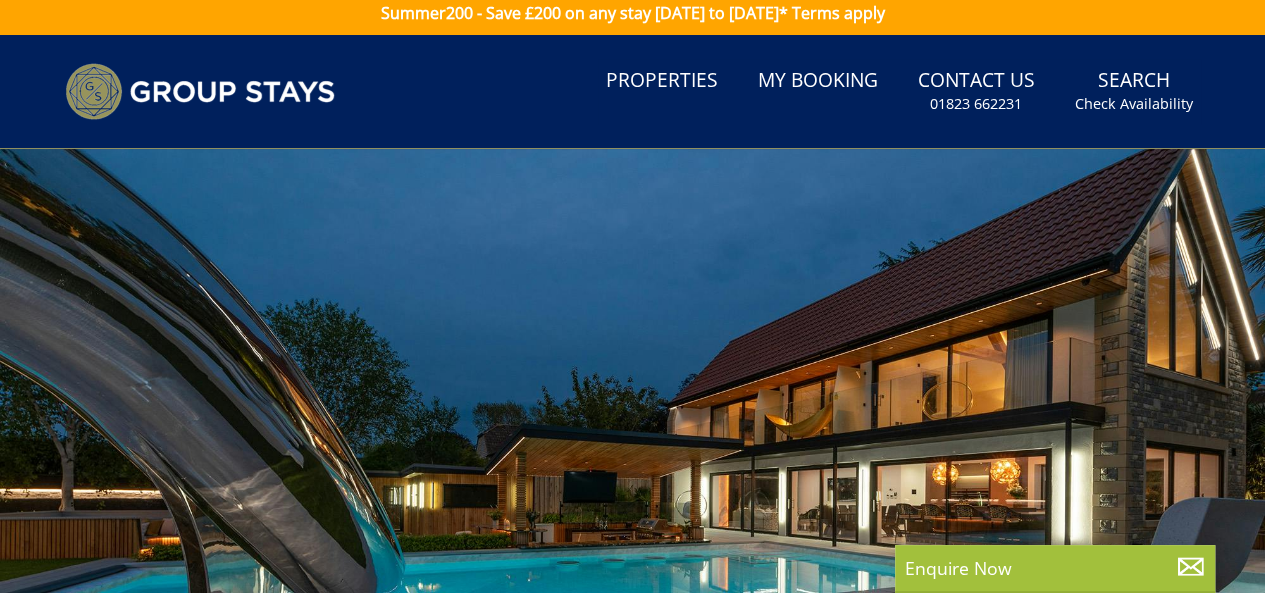 scroll, scrollTop: 0, scrollLeft: 0, axis: both 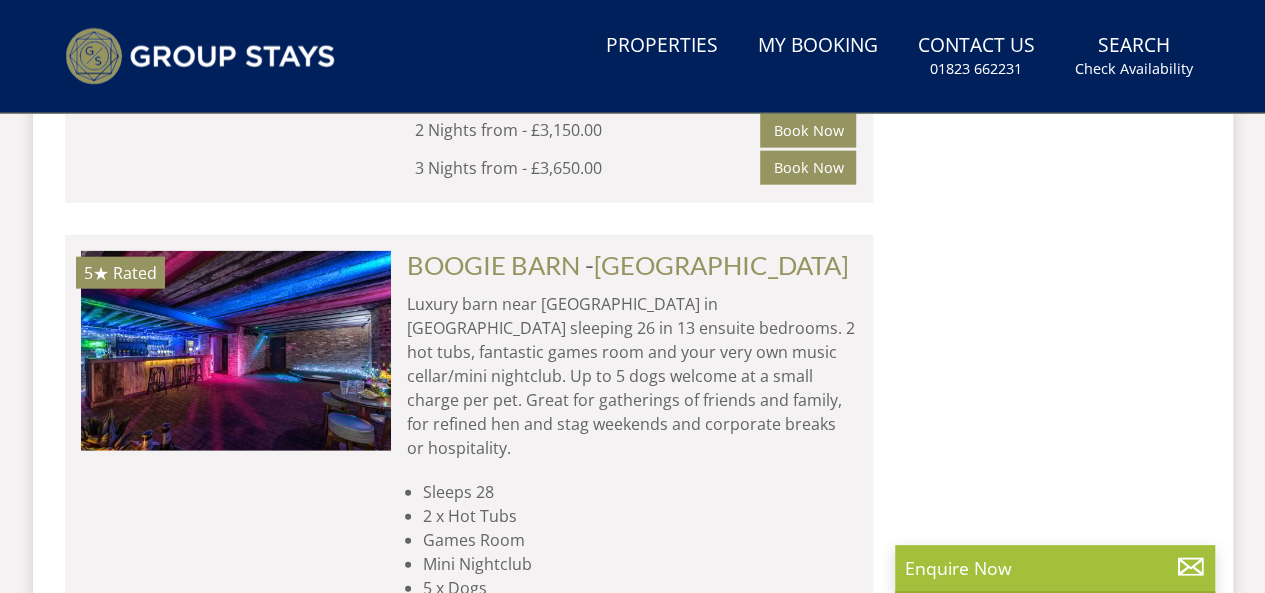 select on "24" 